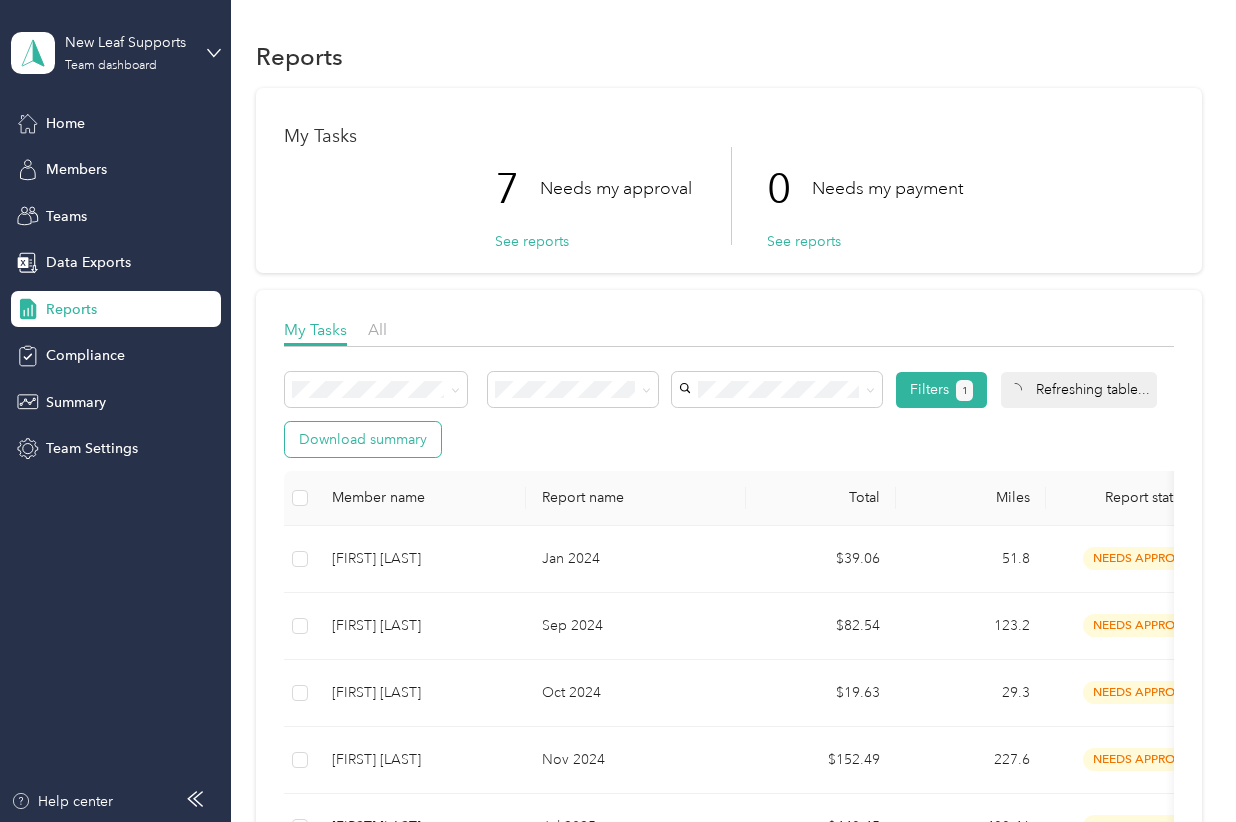 scroll, scrollTop: 0, scrollLeft: 0, axis: both 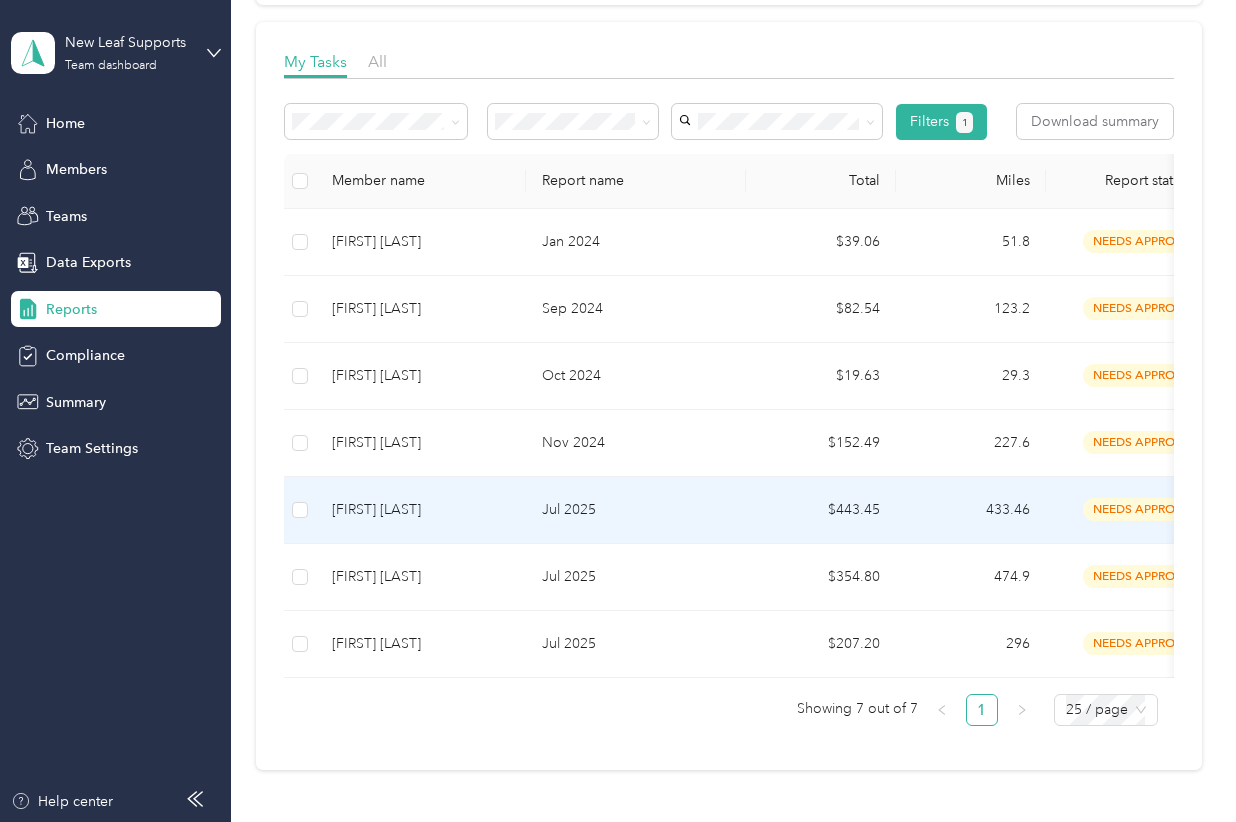 click on "[FIRST] [LAST]" at bounding box center [421, 510] 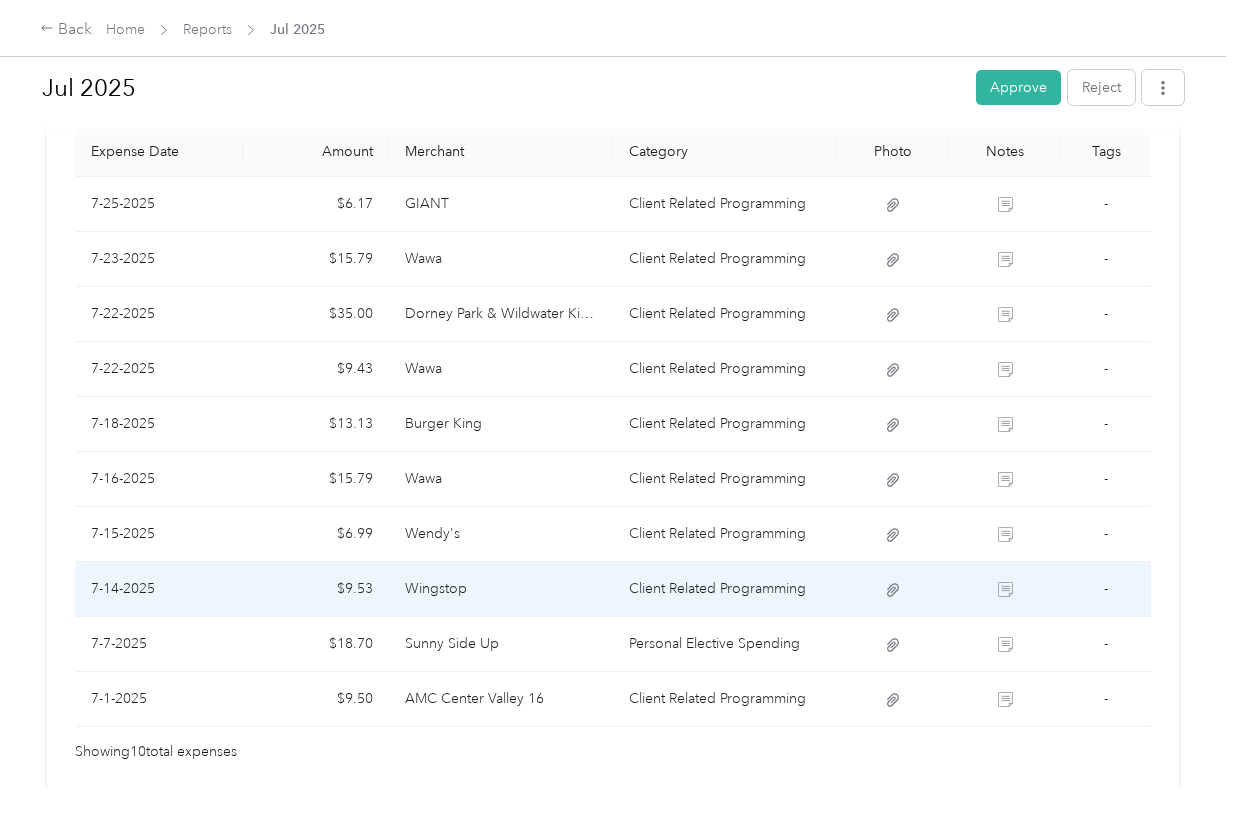 scroll, scrollTop: 500, scrollLeft: 0, axis: vertical 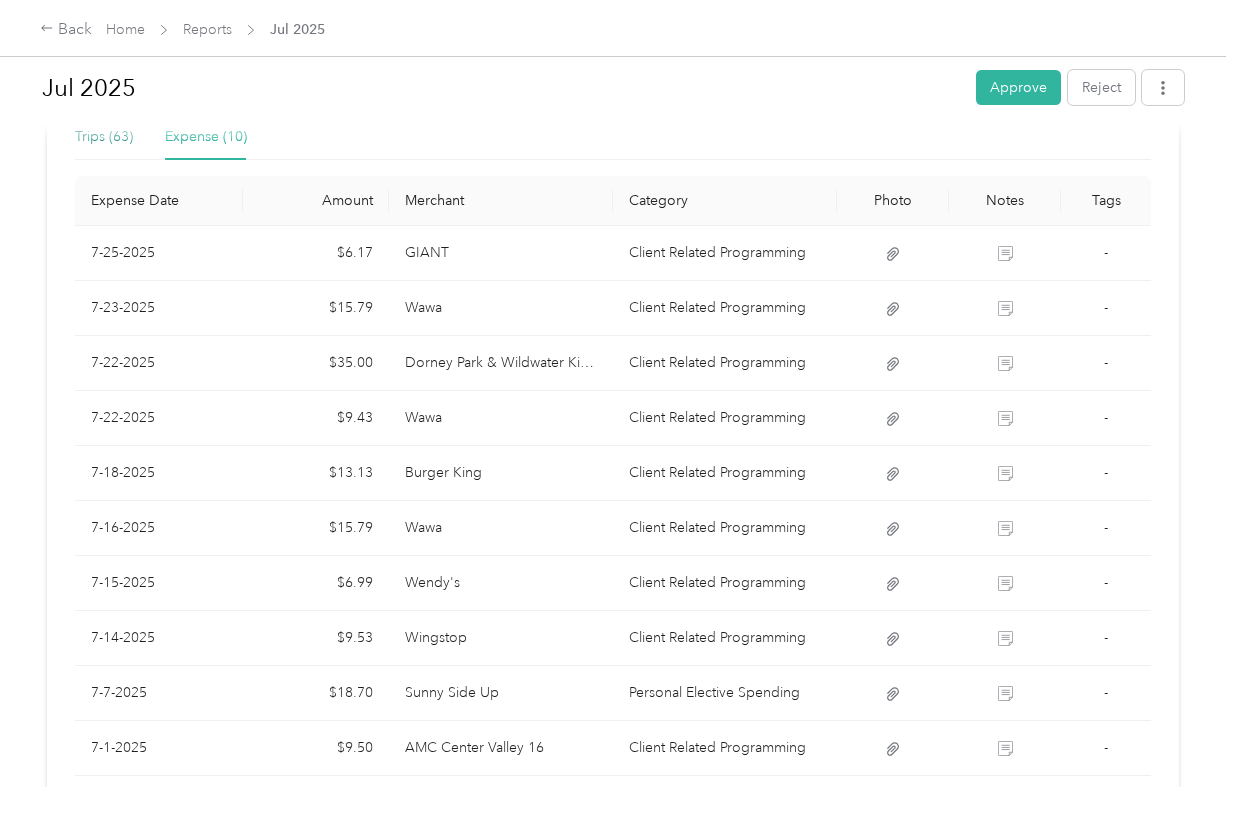 click on "Trips (63)" at bounding box center [104, 137] 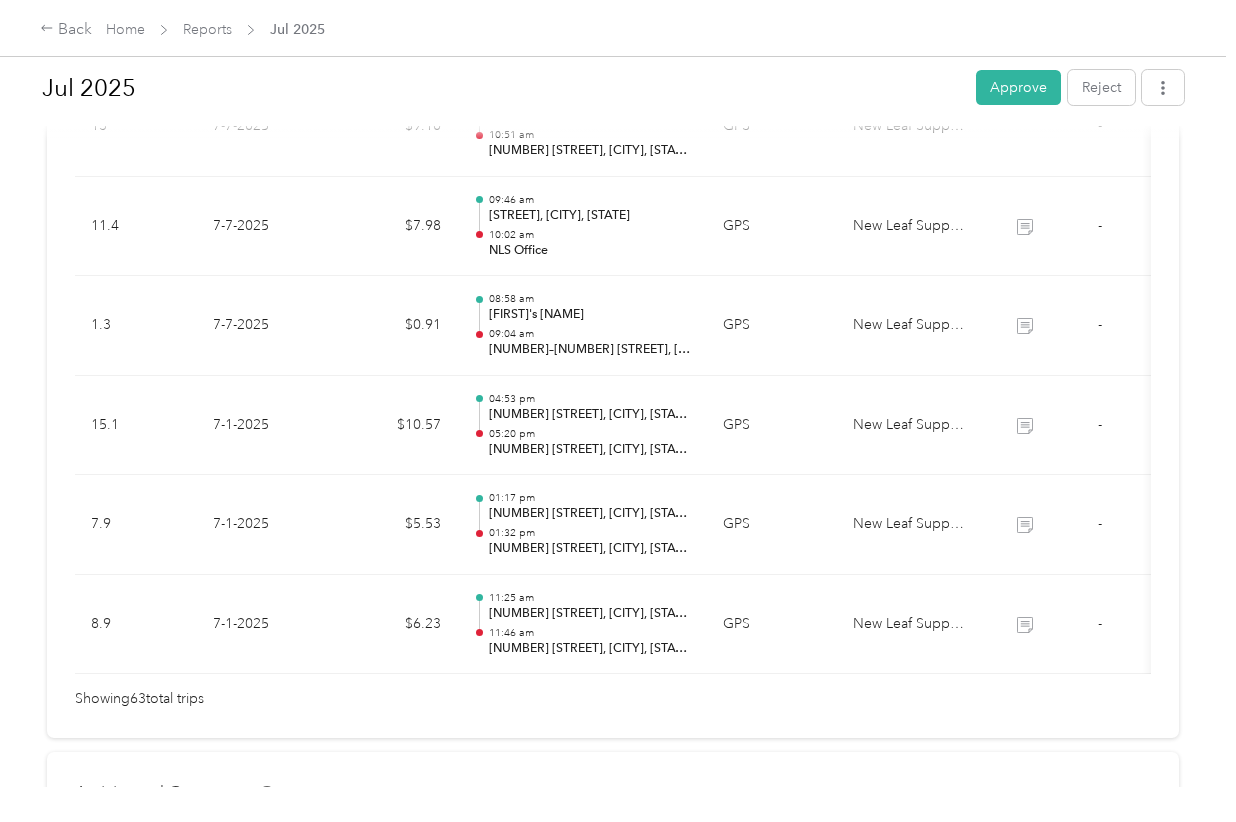 scroll, scrollTop: 6333, scrollLeft: 0, axis: vertical 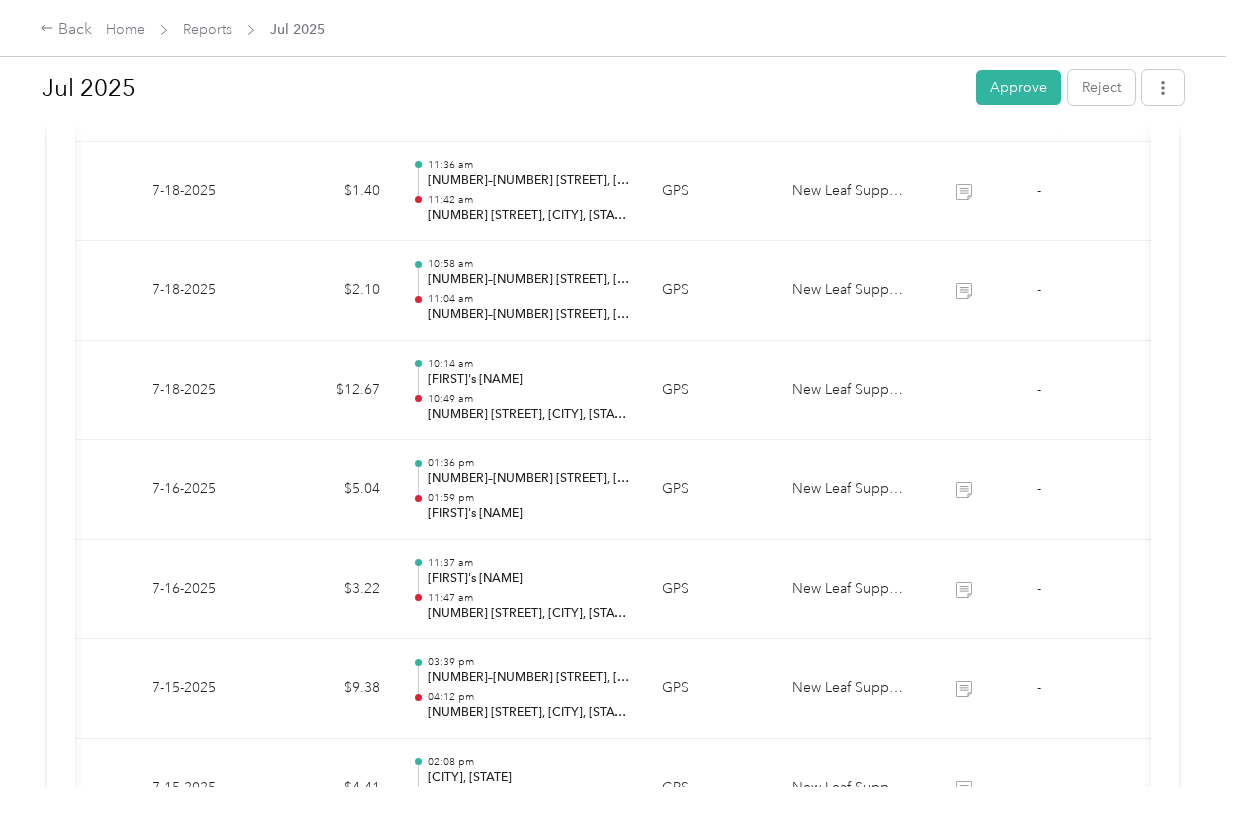 click on "Back Home Reports Jul 2025" at bounding box center (618, 28) 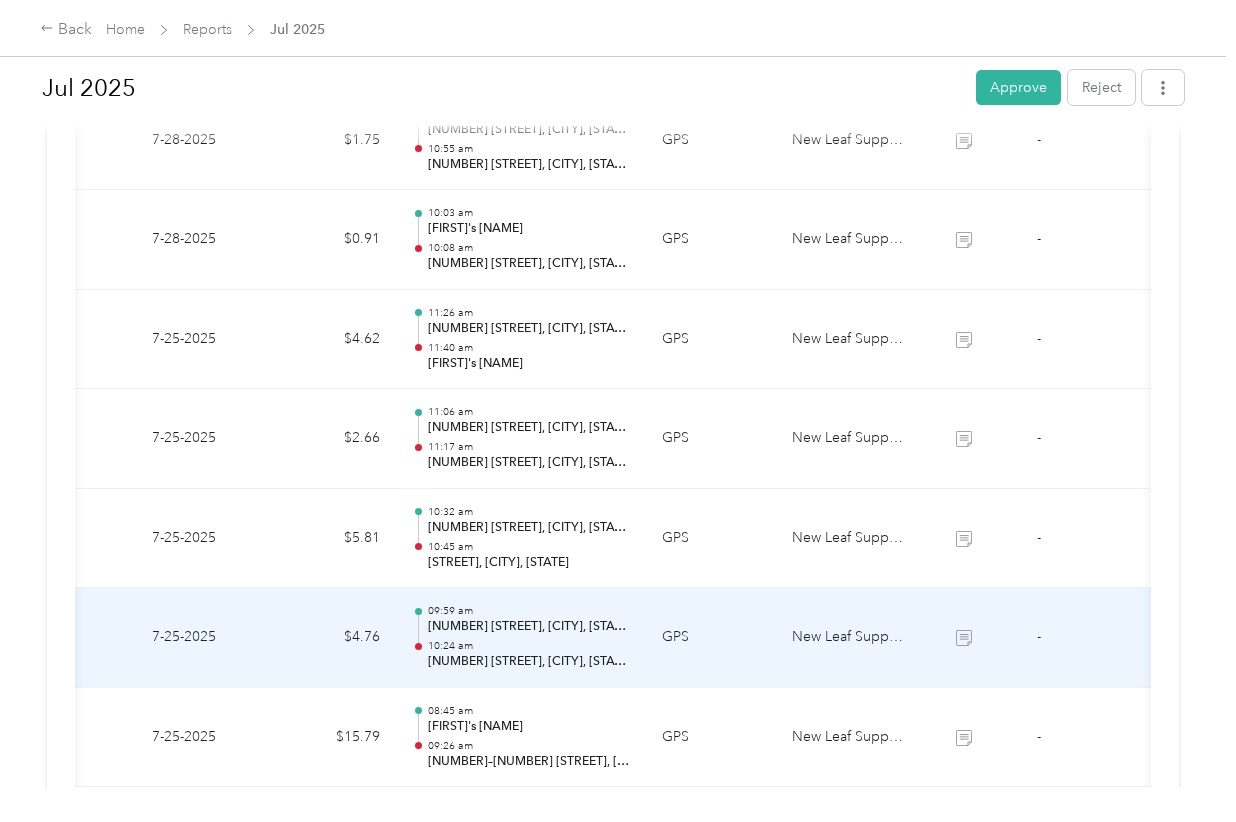 scroll, scrollTop: 1666, scrollLeft: 0, axis: vertical 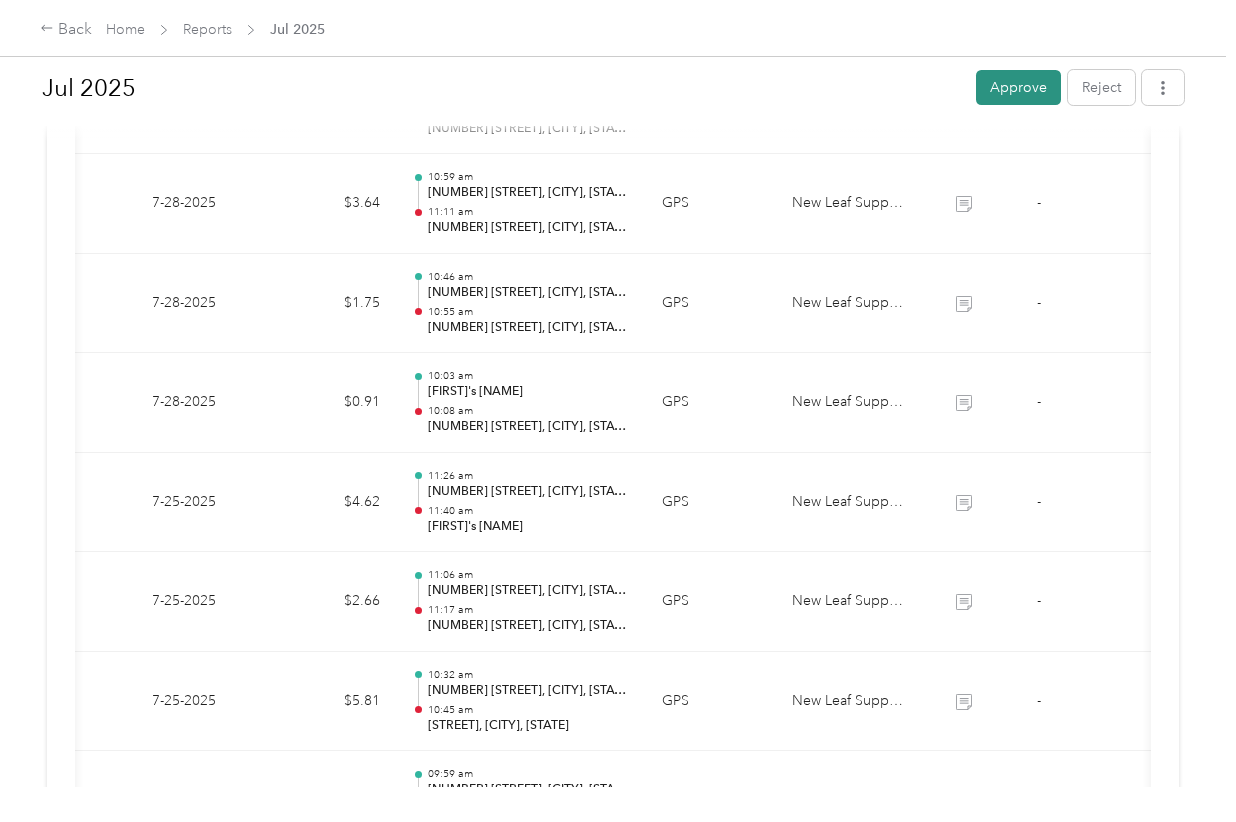 click on "Approve" at bounding box center (1018, 87) 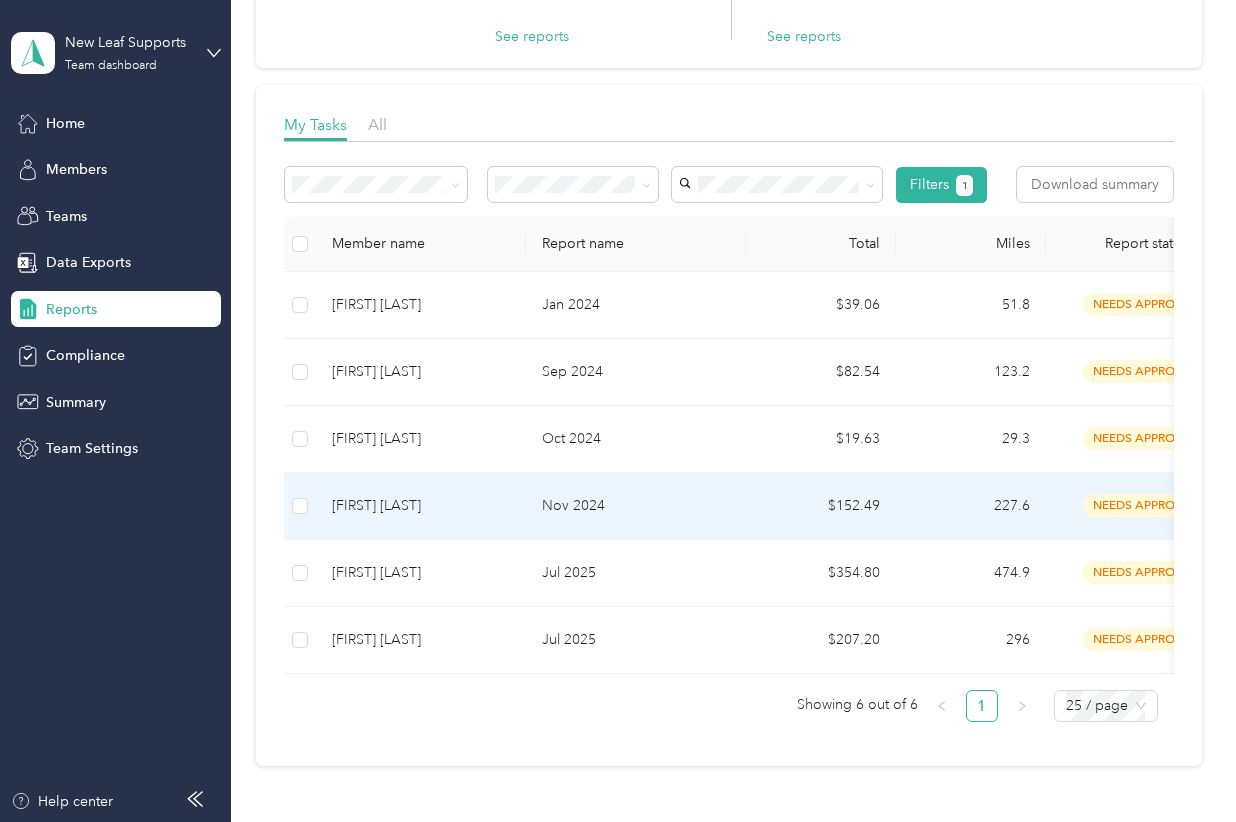 scroll, scrollTop: 0, scrollLeft: 0, axis: both 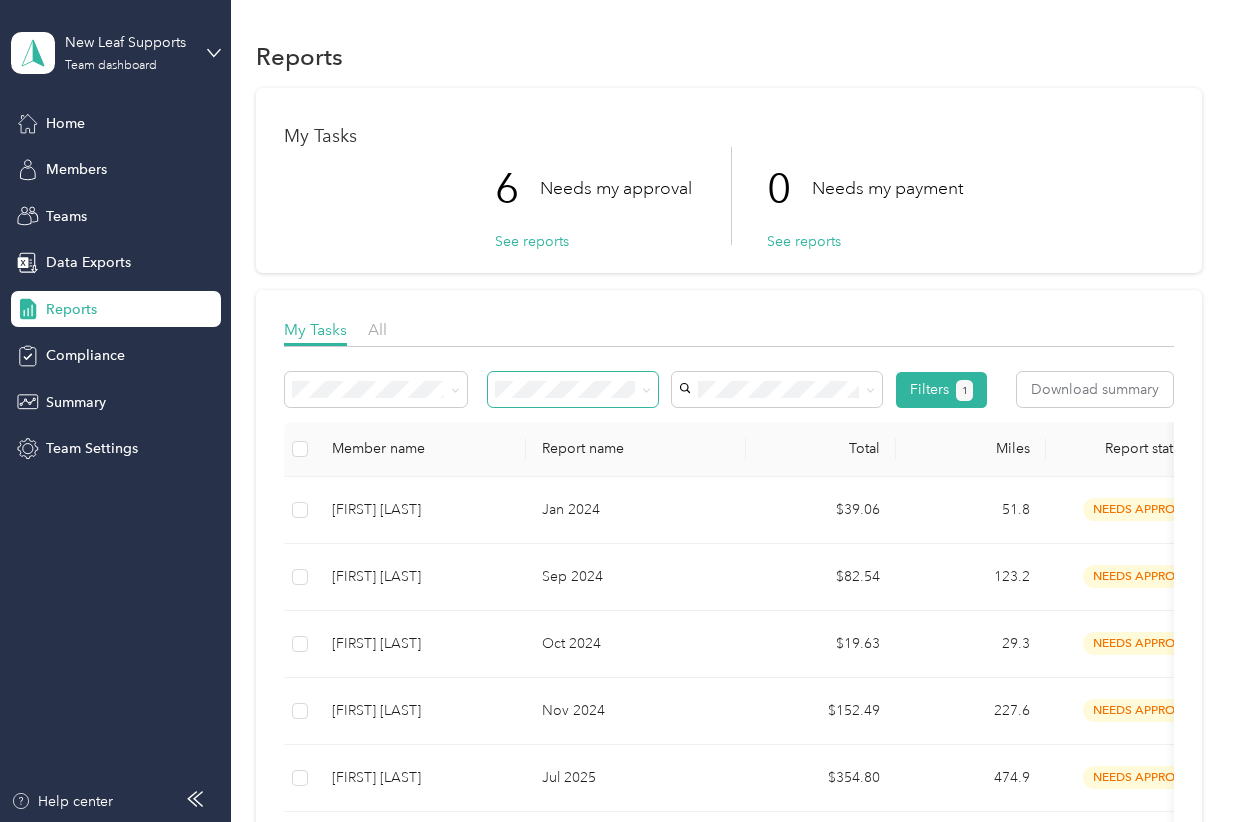 click 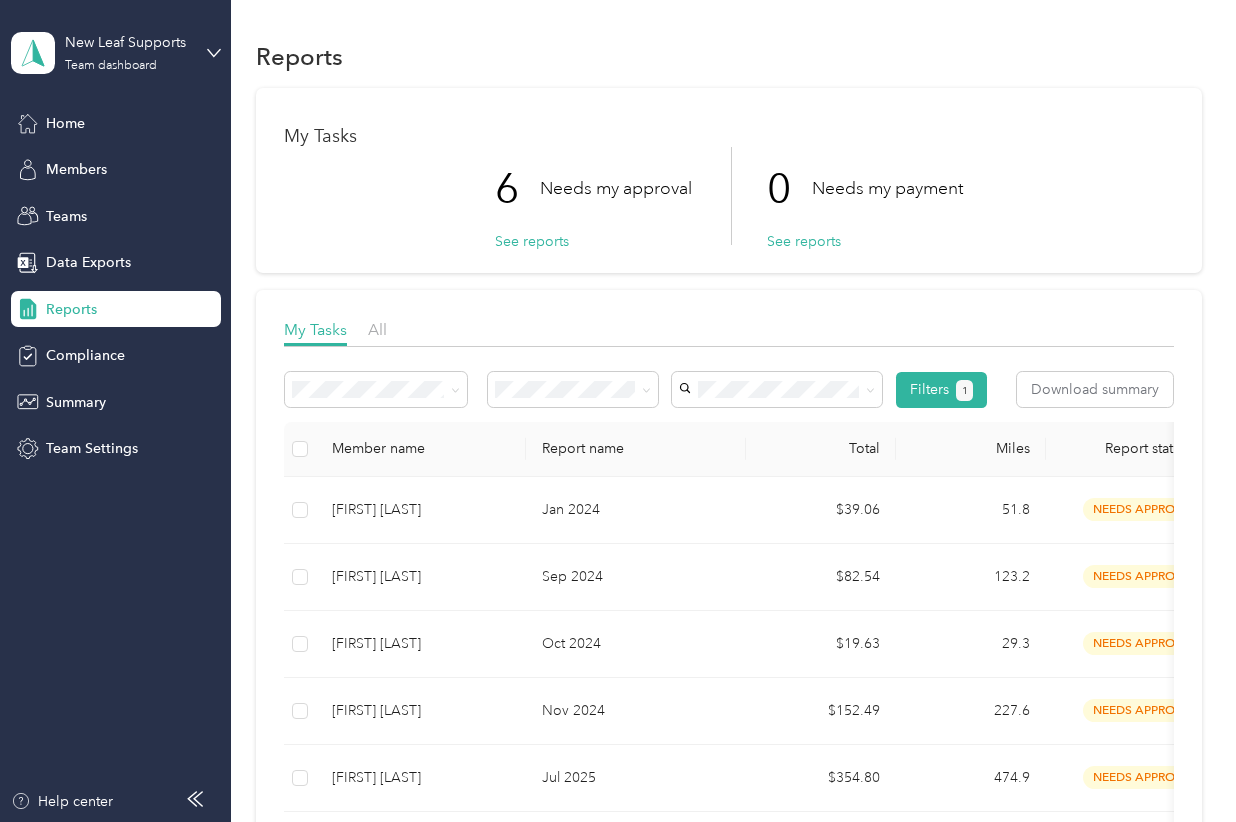 click on "My Tasks All Filters 1 Download summary Member name Report name Total Miles Report status Submitted on Program Approvers                     [FIRST] [LAST] [DATE] $[NUMBER].[NUMBER] [NUMBER].[NUMBER] needs approval [DATE] Standard Rate CPM Program   You    +  1  more [FIRST] [LAST] [DATE] $[NUMBER].[NUMBER] [NUMBER].[NUMBER] needs approval [DATE] Standard Rate CPM Program   You    +  1  more [FIRST] [LAST] [DATE] $[NUMBER].[NUMBER] [NUMBER].[NUMBER] needs approval [DATE] Standard Rate CPM Program   You    +  1  more [FIRST] [LAST] [DATE] $[NUMBER].[NUMBER] [NUMBER].[NUMBER] needs approval [DATE] Standard Rate CPM Program   You    +  1  more [FIRST] [LAST] [DATE] $[NUMBER].[NUMBER] [NUMBER].[NUMBER] needs approval [DATE] Standard Rate CPM Program   You    +  1  more [FIRST] [LAST] [DATE] $[NUMBER].[NUMBER] [NUMBER] needs approval [DATE] Standard Rate CPM Program   You    +  1  more Showing 6 out of 6 1 25 / page" at bounding box center (729, 630) 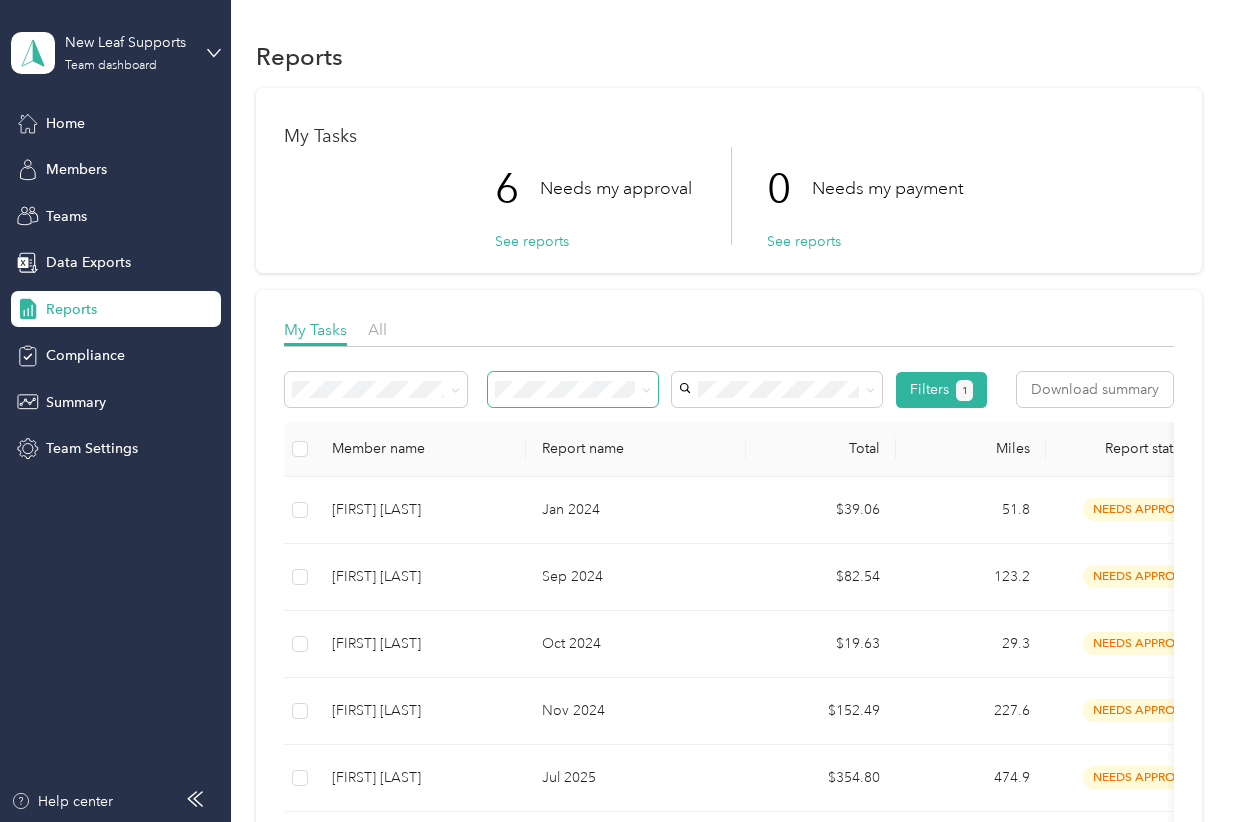 click 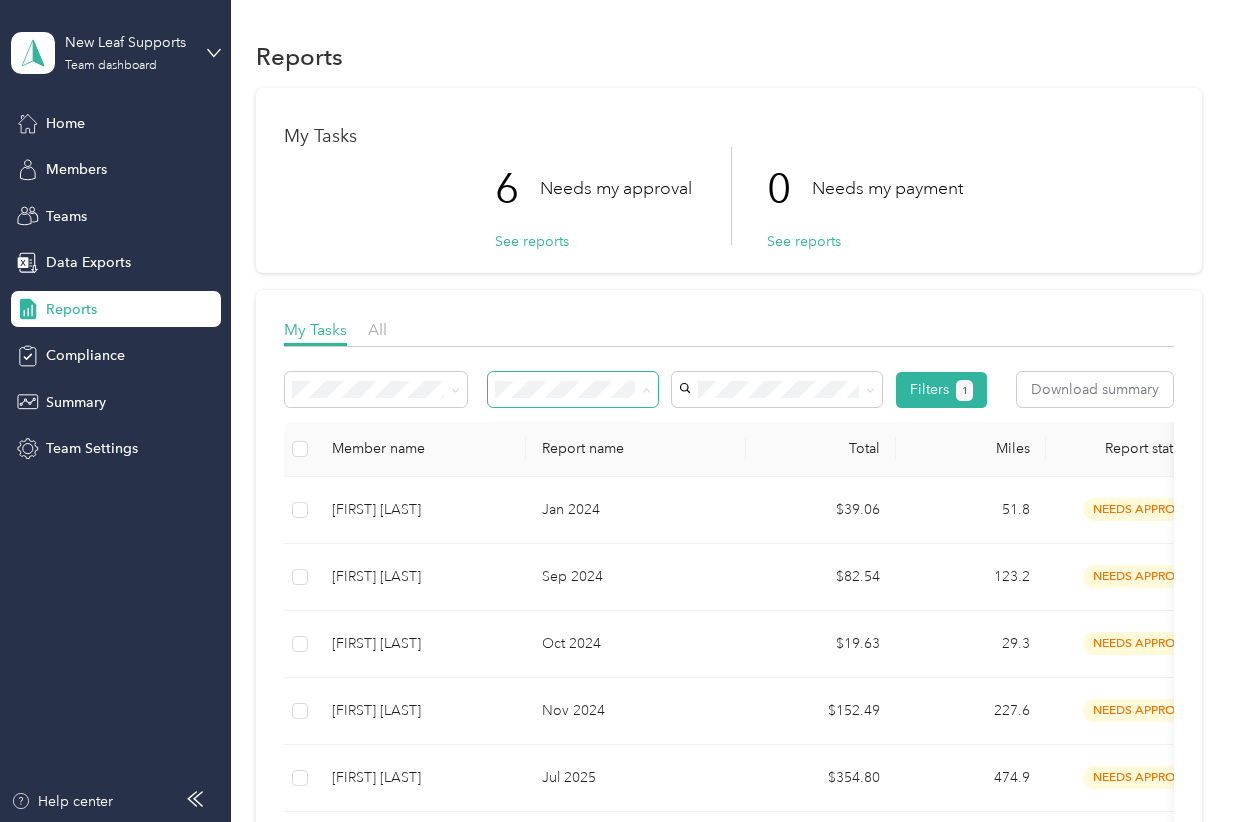 click on "Approved  by me" at bounding box center (573, 551) 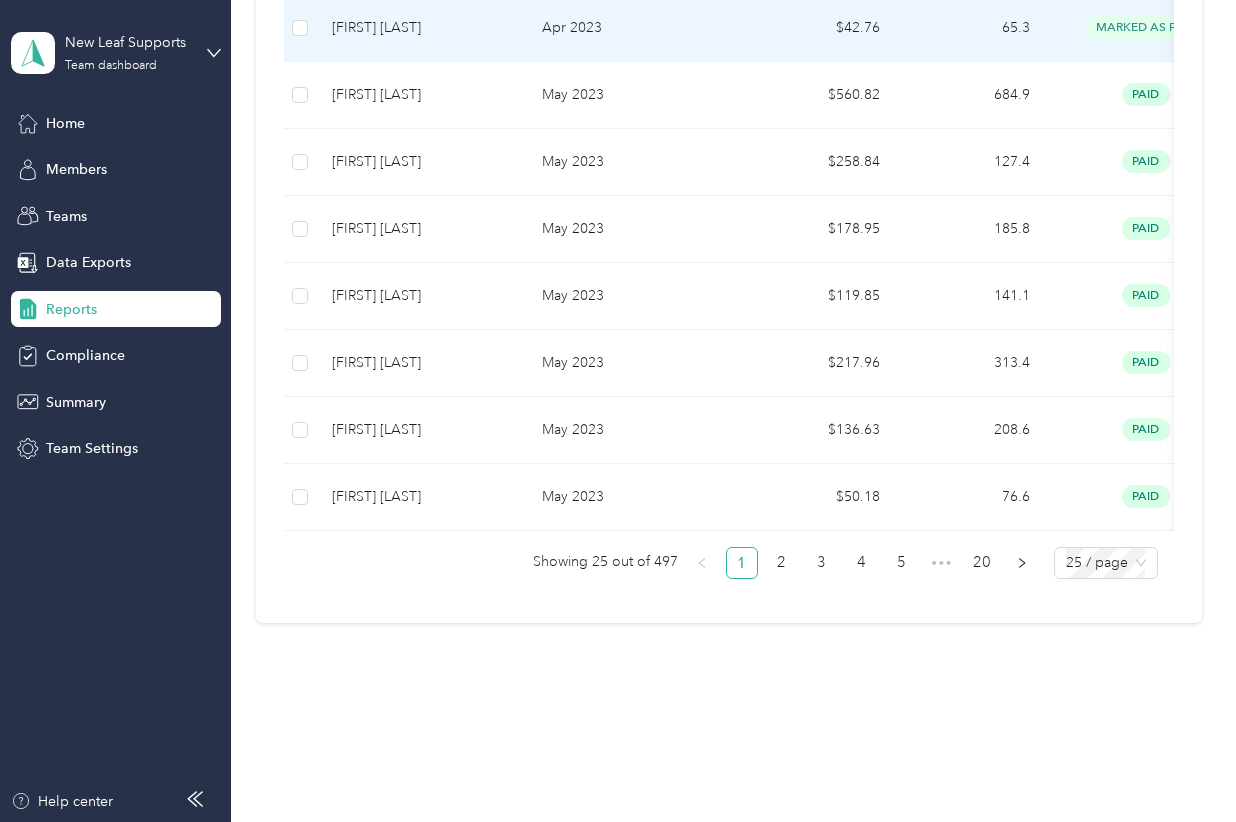 scroll, scrollTop: 1637, scrollLeft: 0, axis: vertical 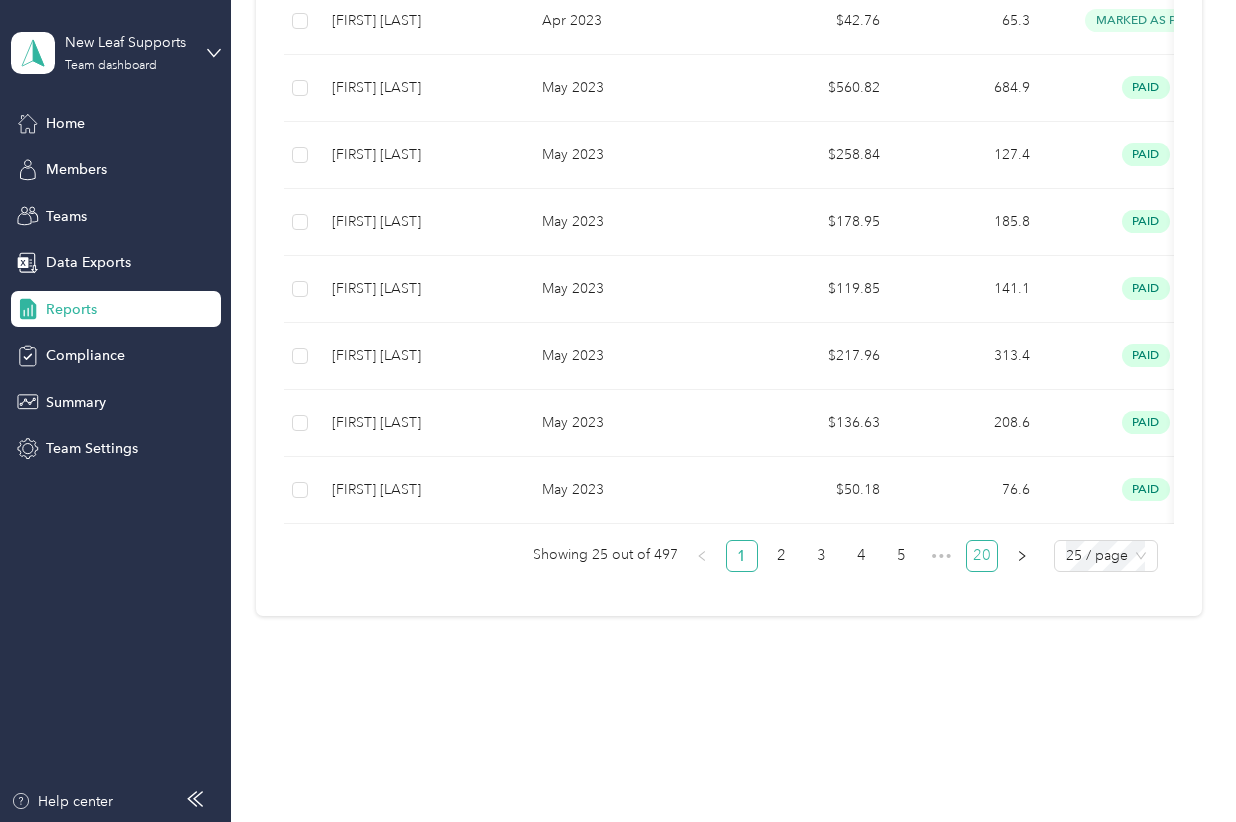 click on "20" at bounding box center [982, 556] 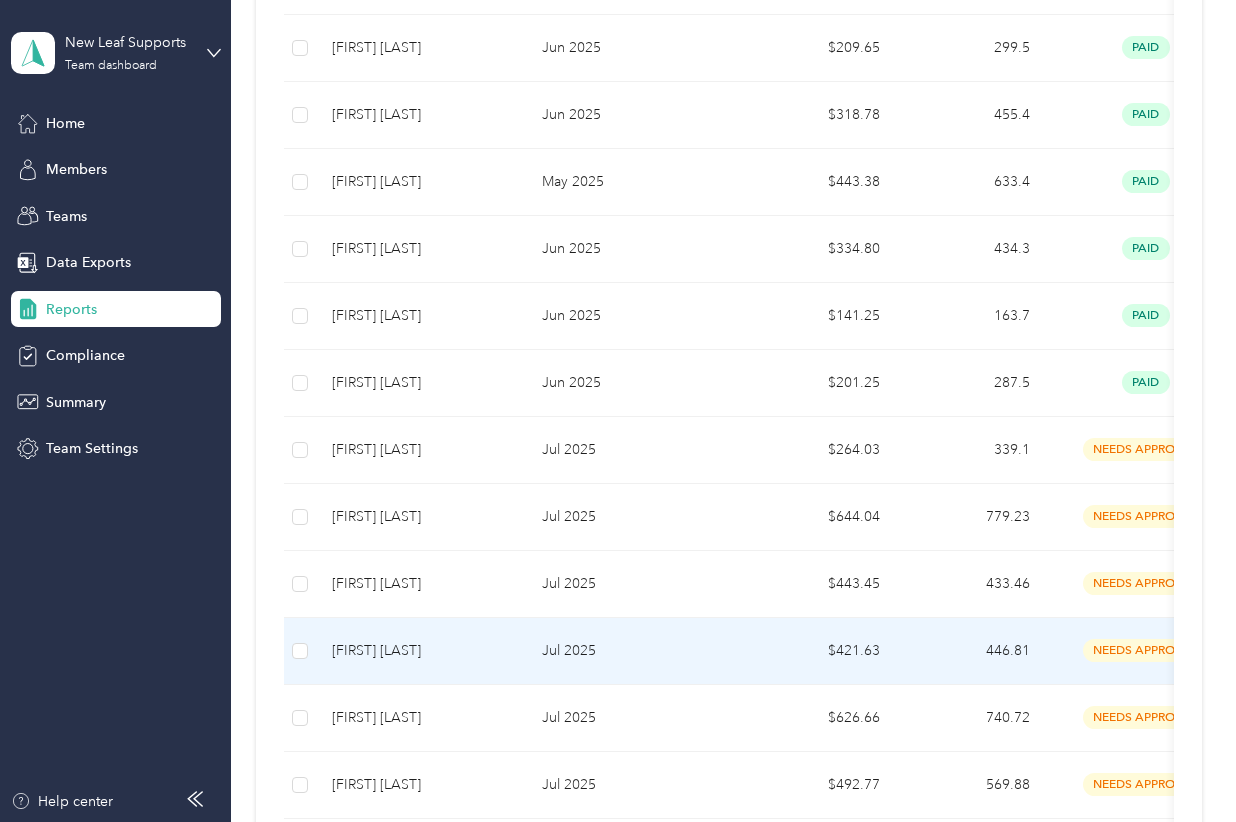 scroll, scrollTop: 0, scrollLeft: 0, axis: both 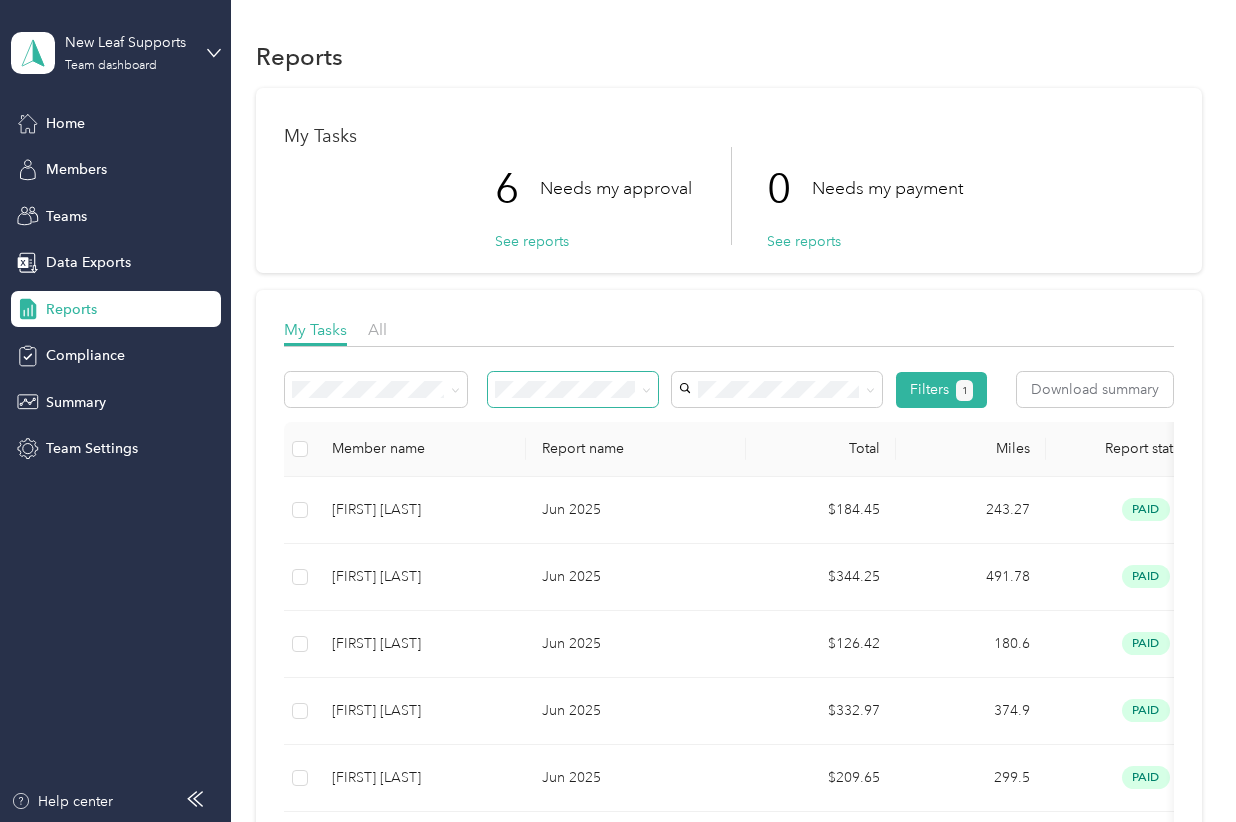click at bounding box center [646, 389] 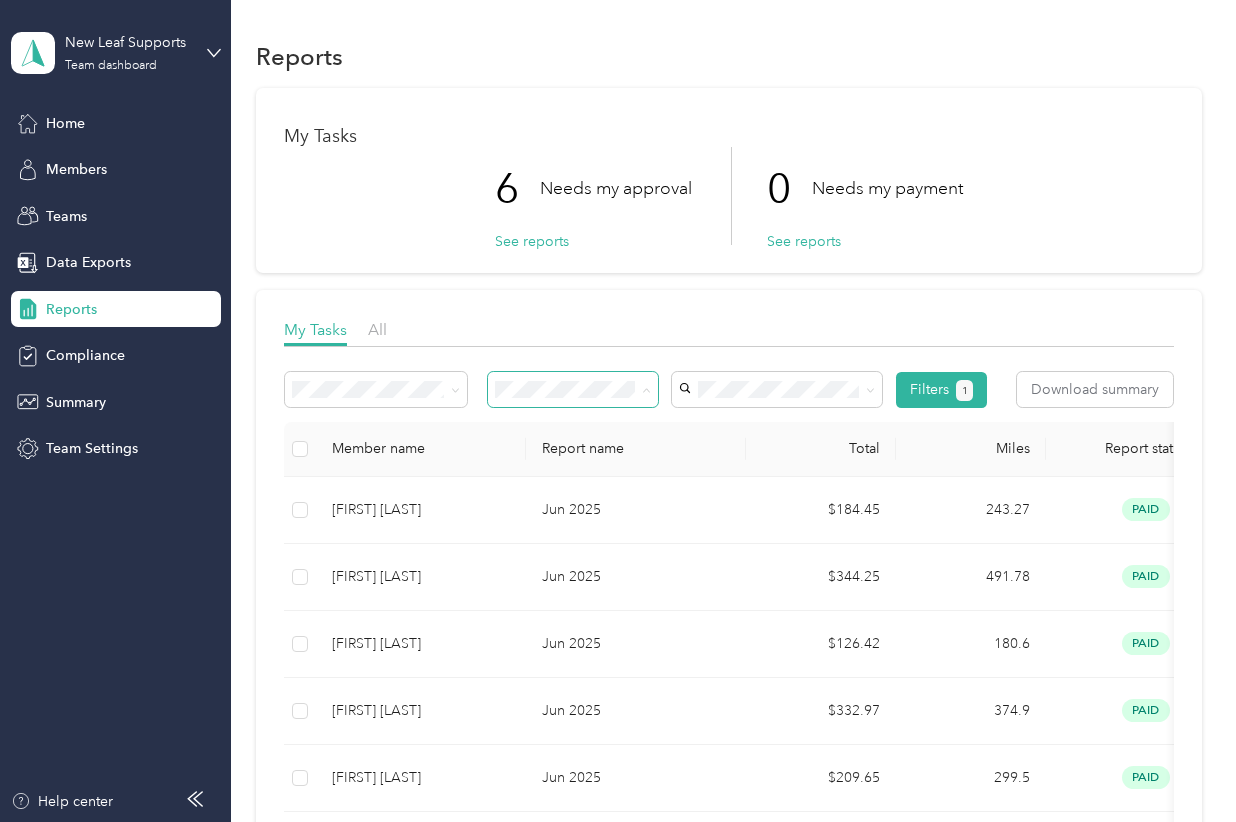 click on "All Needs my approval Needs my payment Approved  by me Rejected by me Paid by me" at bounding box center [573, 513] 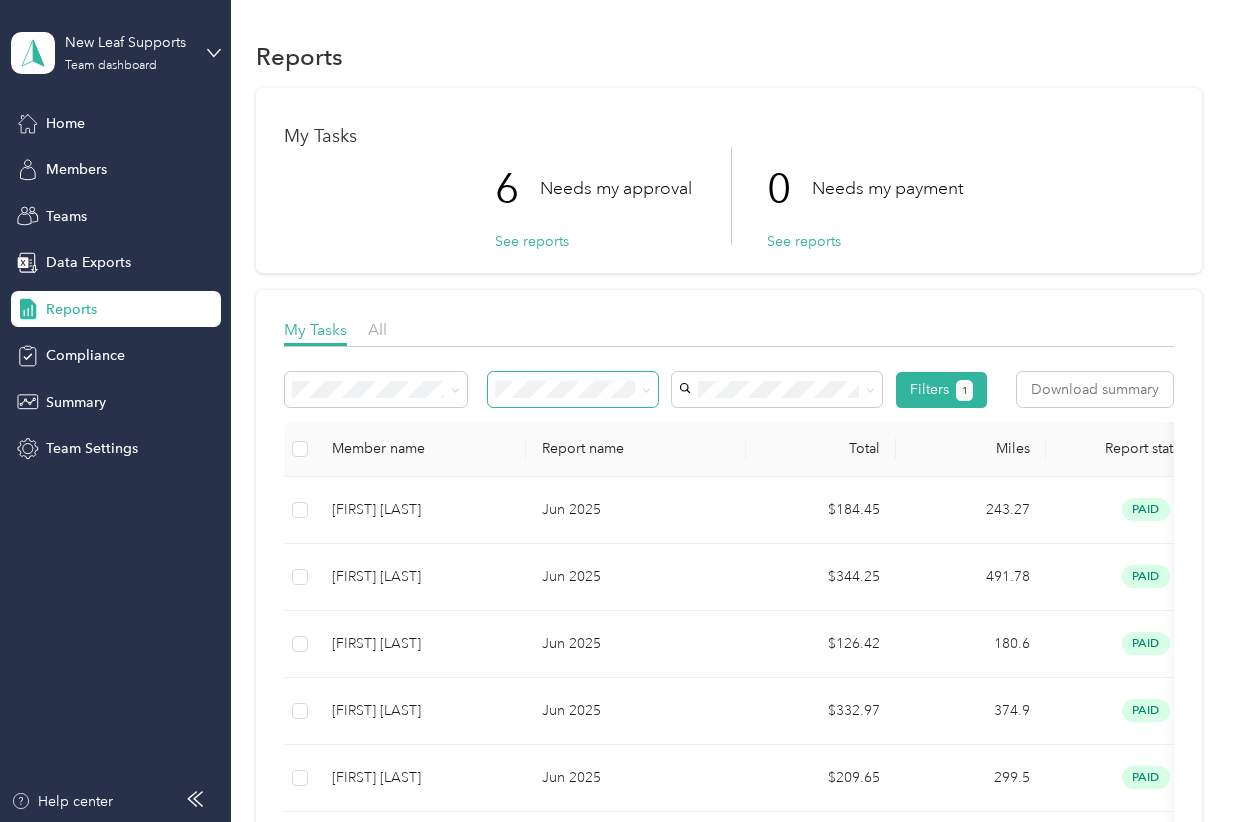 click 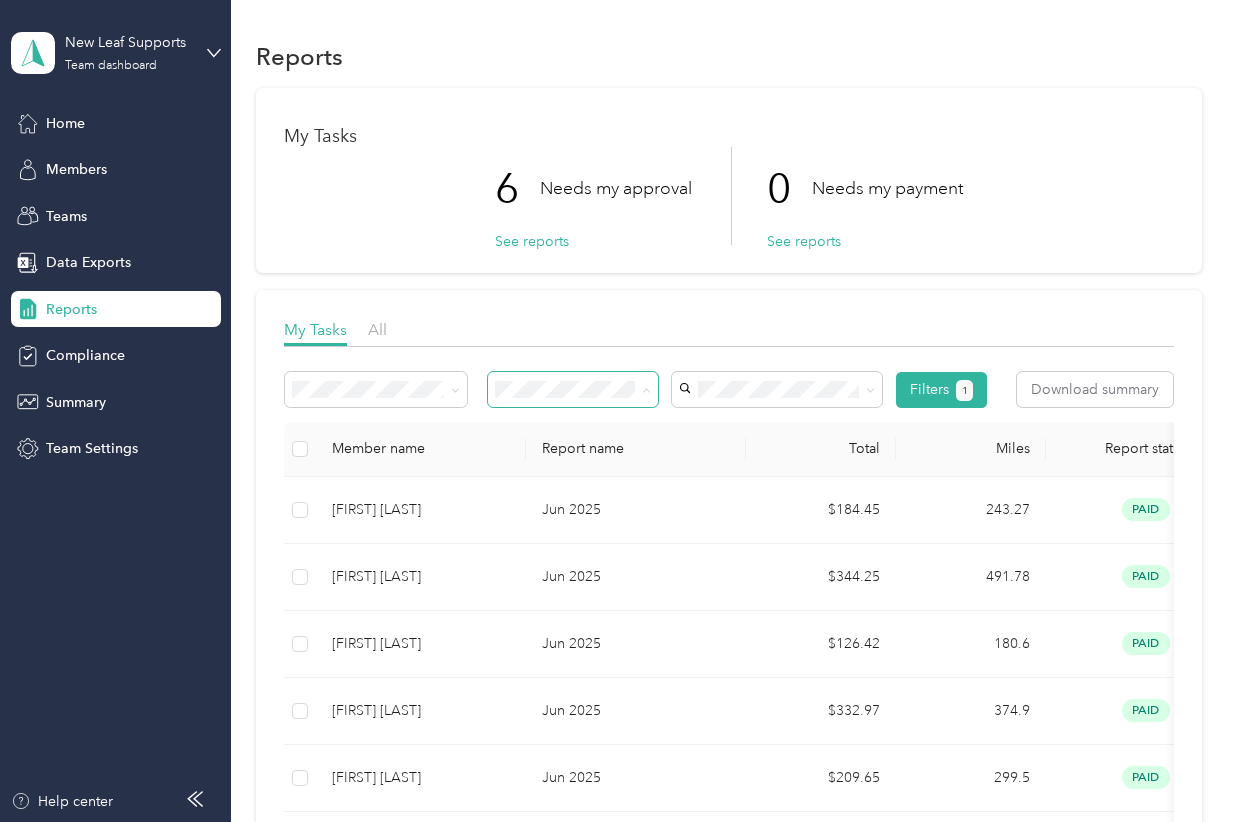 click on "Needs my approval" at bounding box center [573, 460] 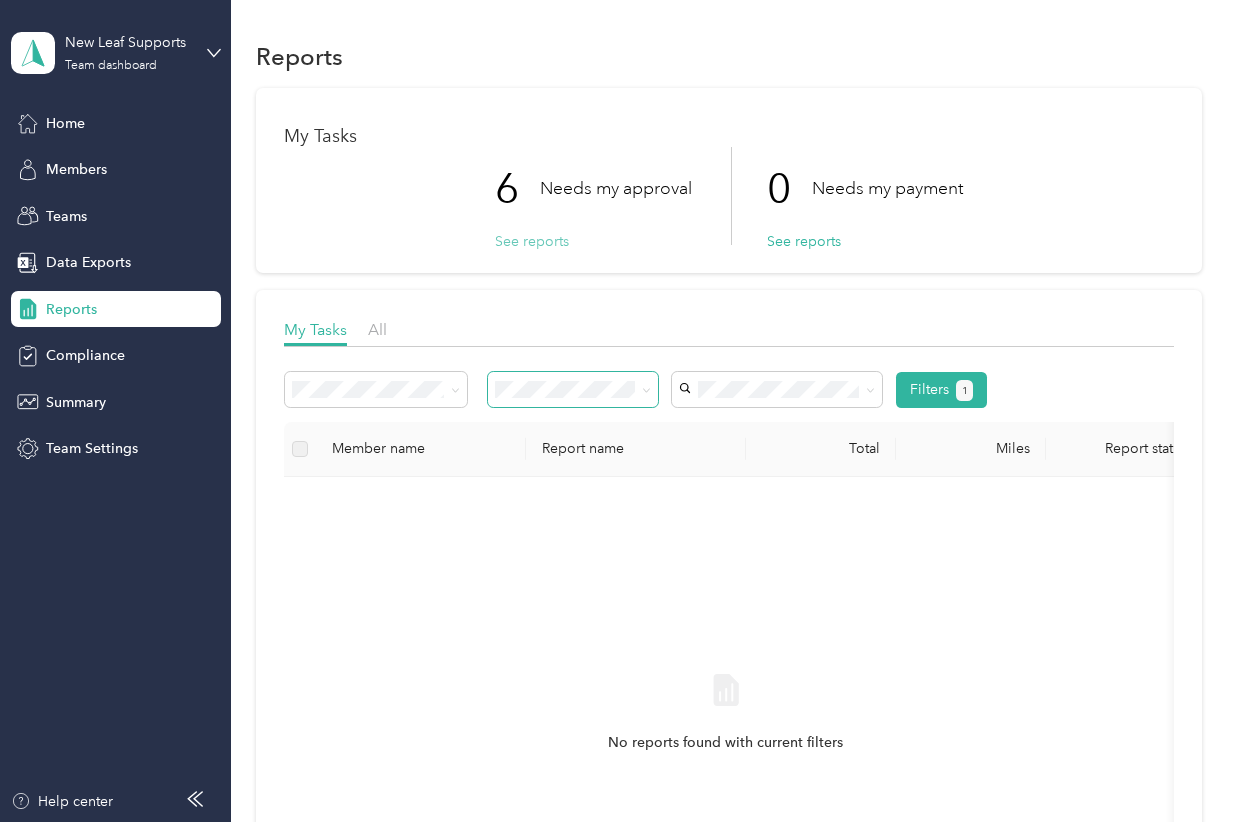 click on "See reports" at bounding box center [532, 241] 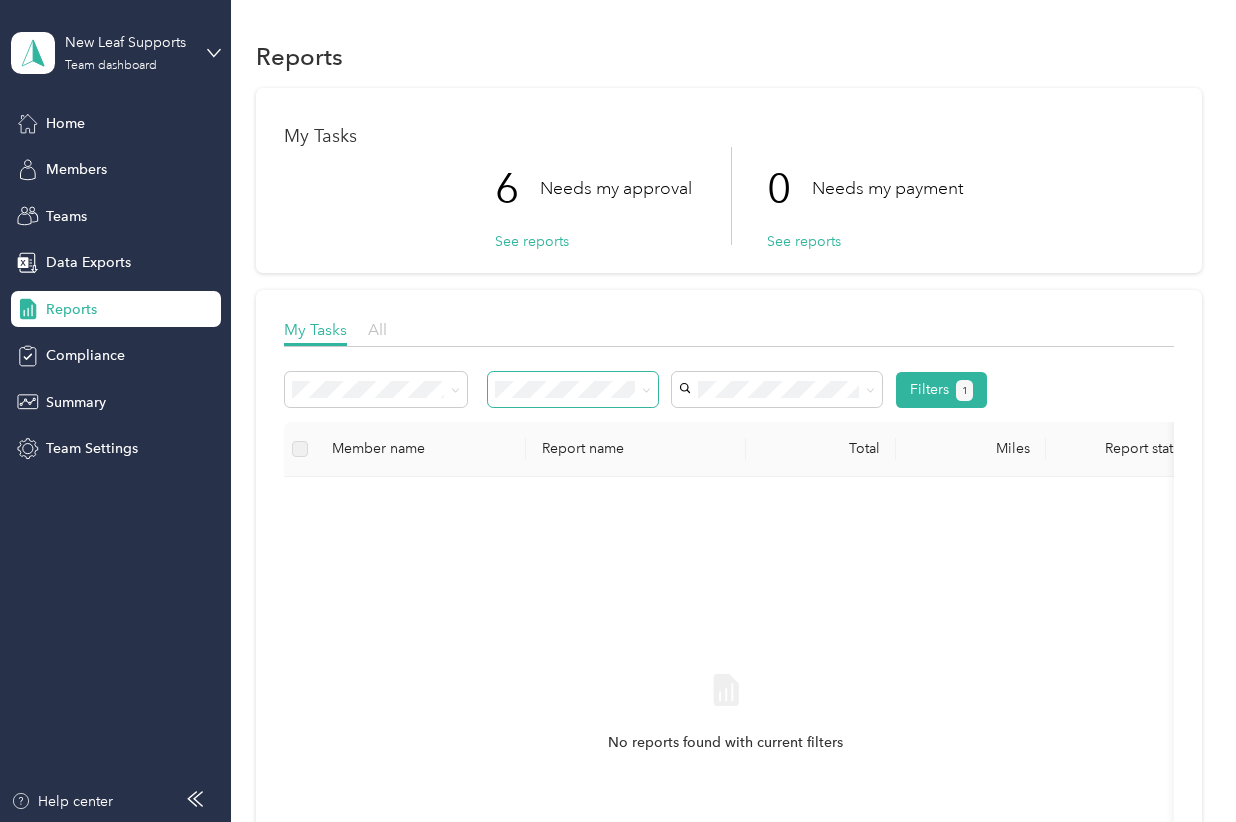 click on "All" at bounding box center [377, 329] 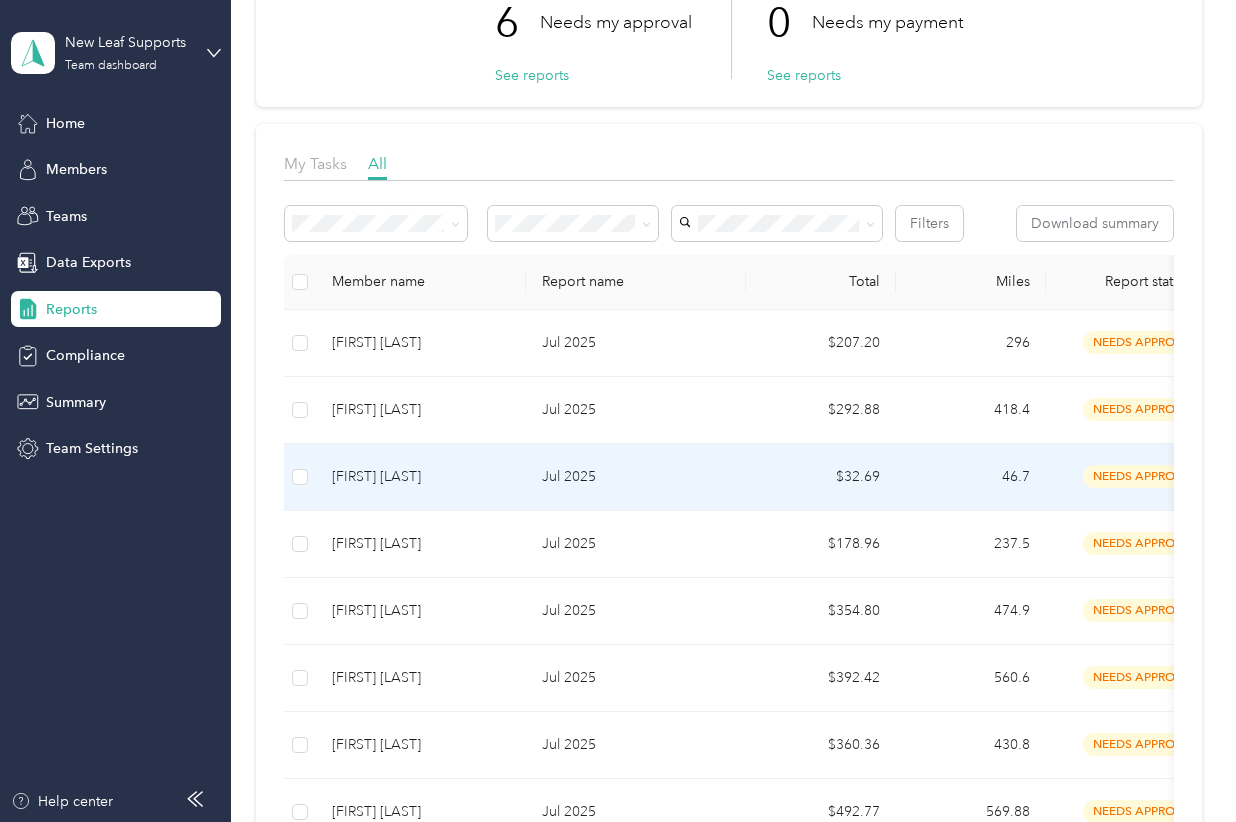 scroll, scrollTop: 333, scrollLeft: 0, axis: vertical 